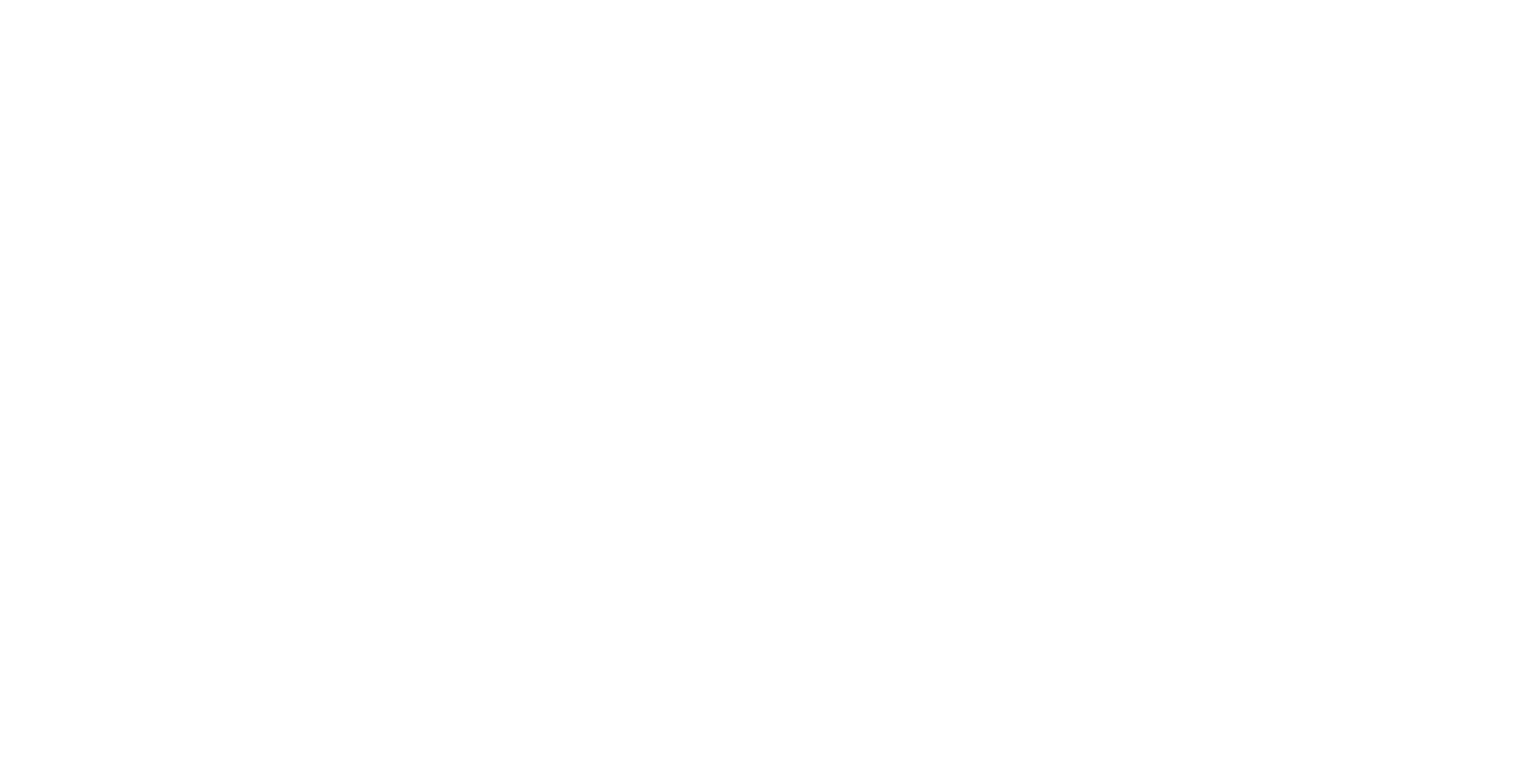 scroll, scrollTop: 0, scrollLeft: 0, axis: both 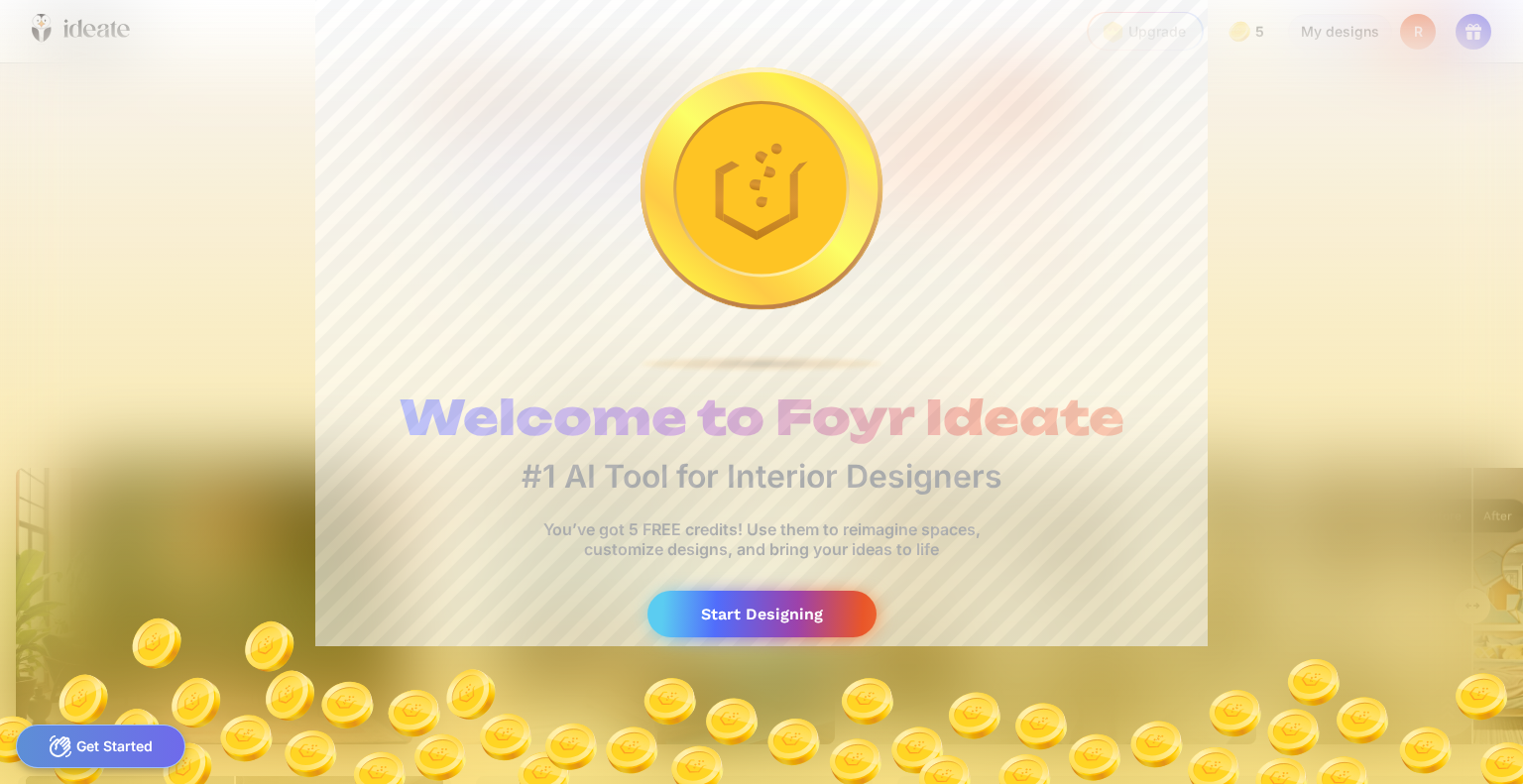 click on "Start Designing" at bounding box center (762, 614) 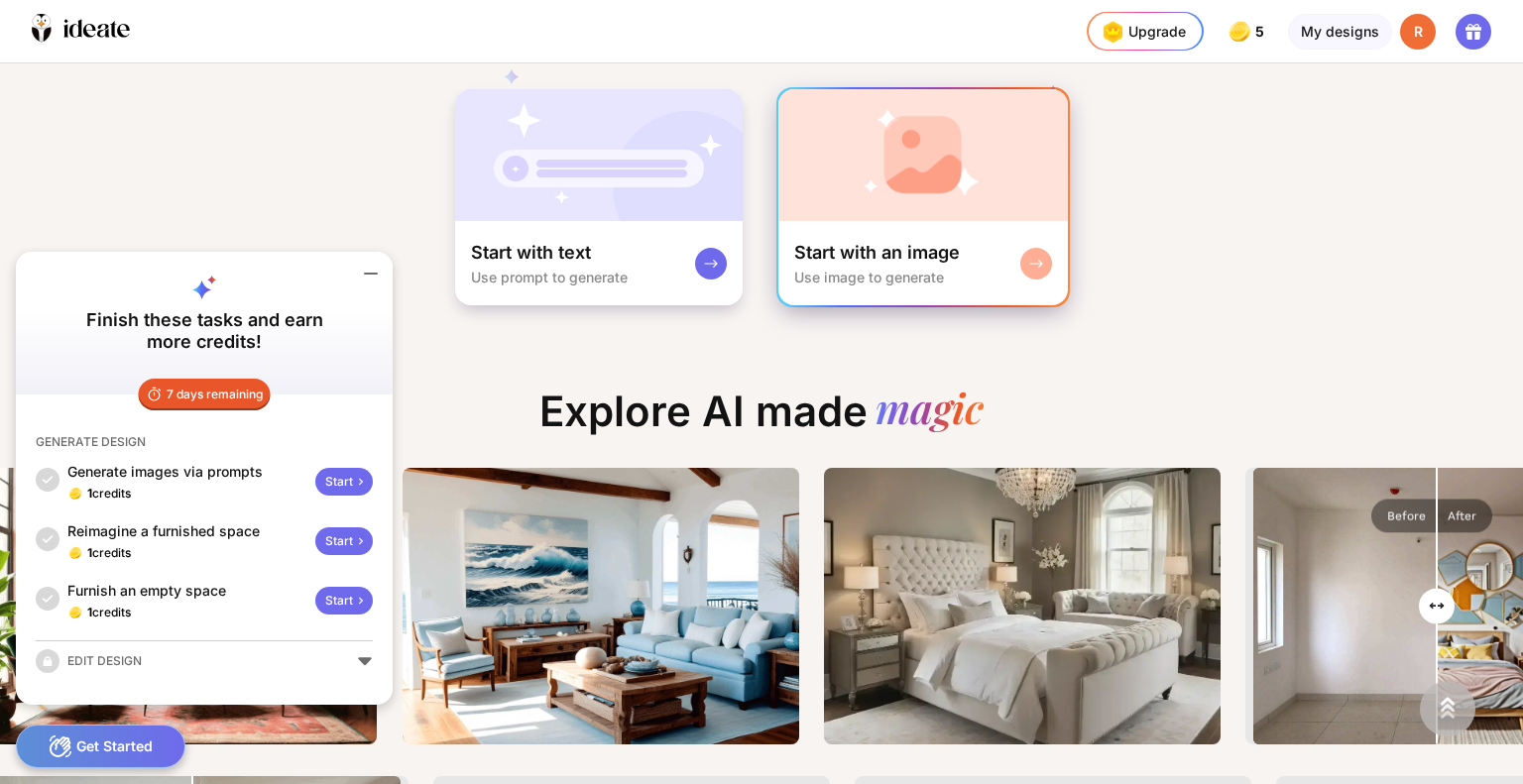 click 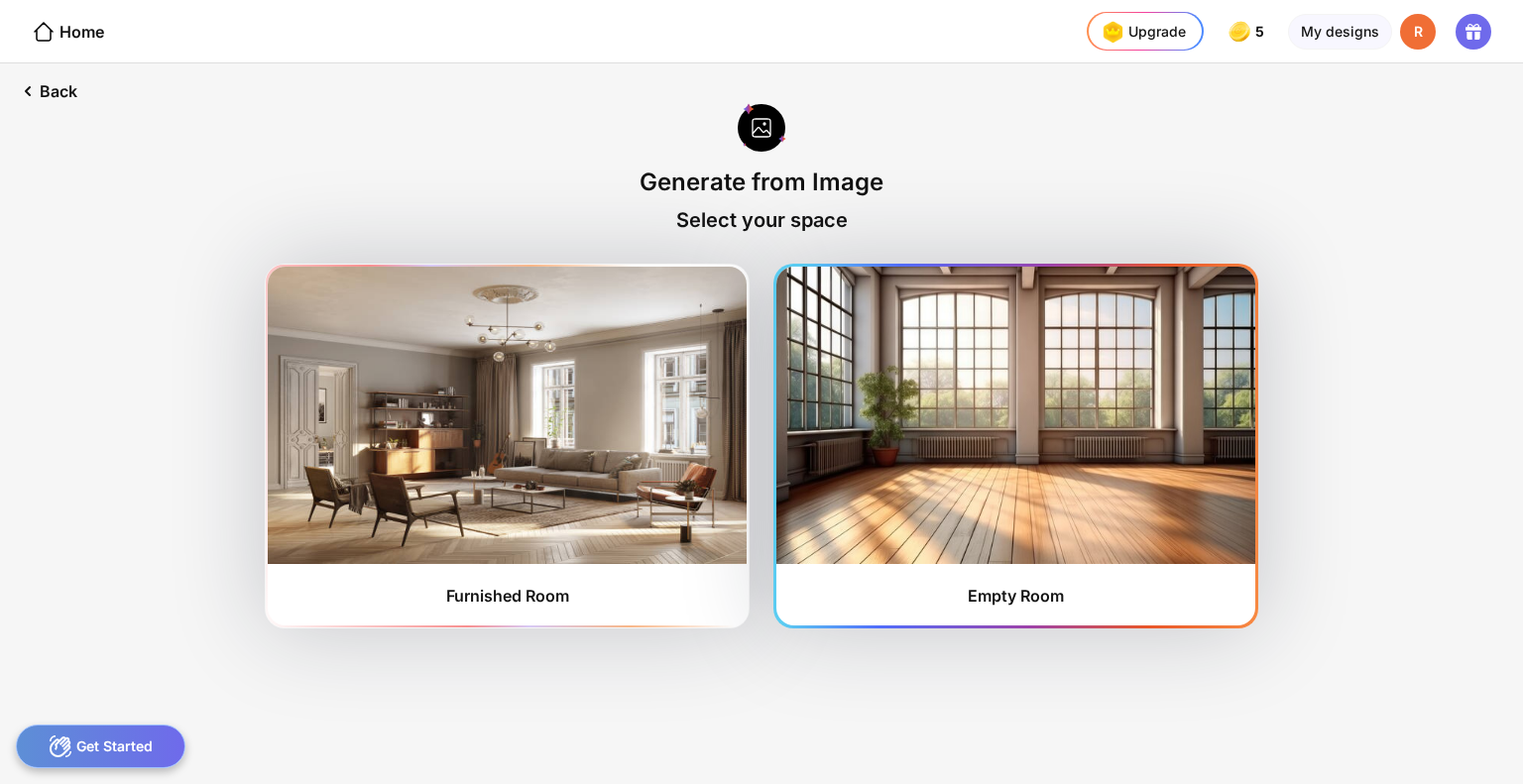 click at bounding box center [1015, 415] 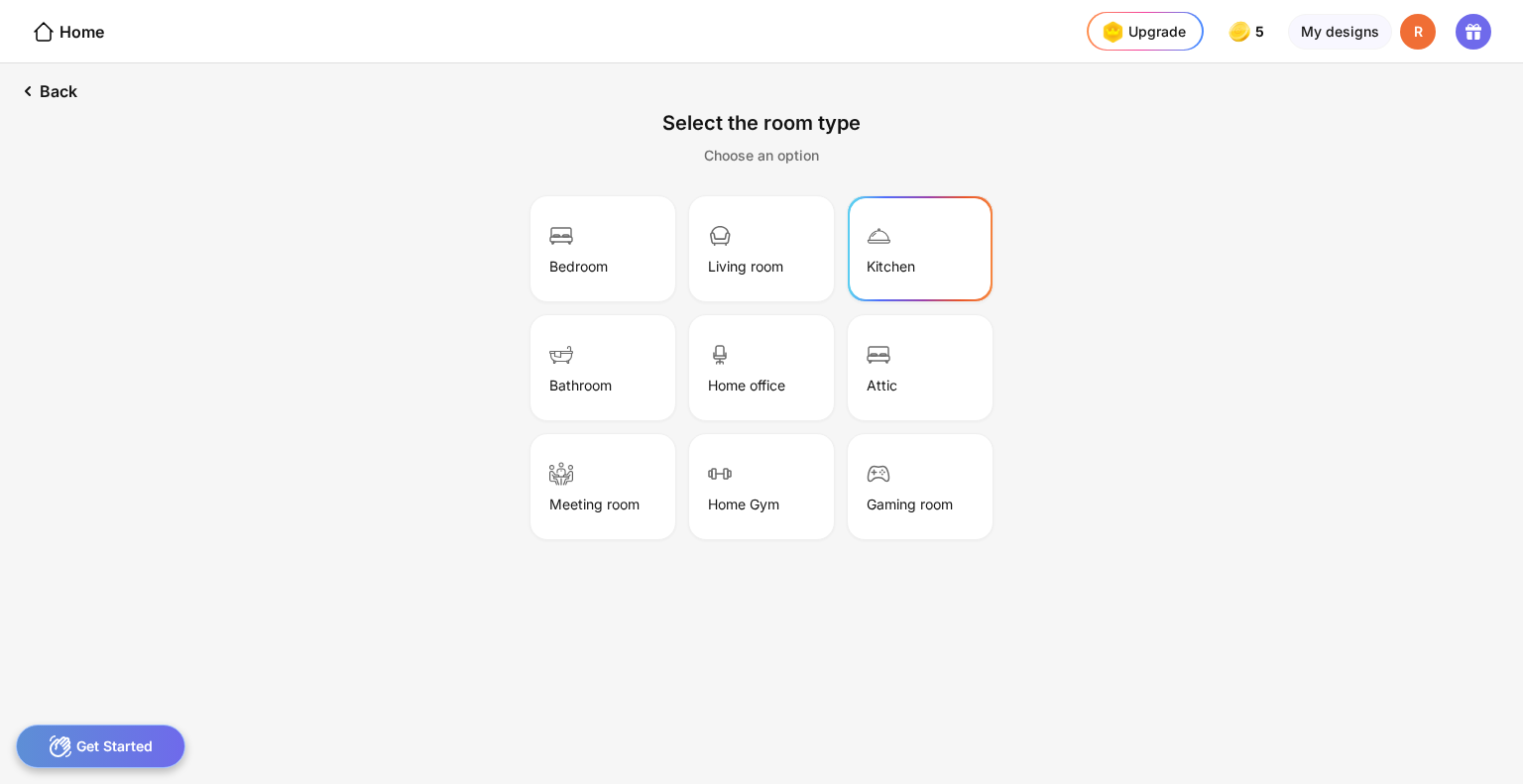click on "Kitchen" at bounding box center [920, 249] 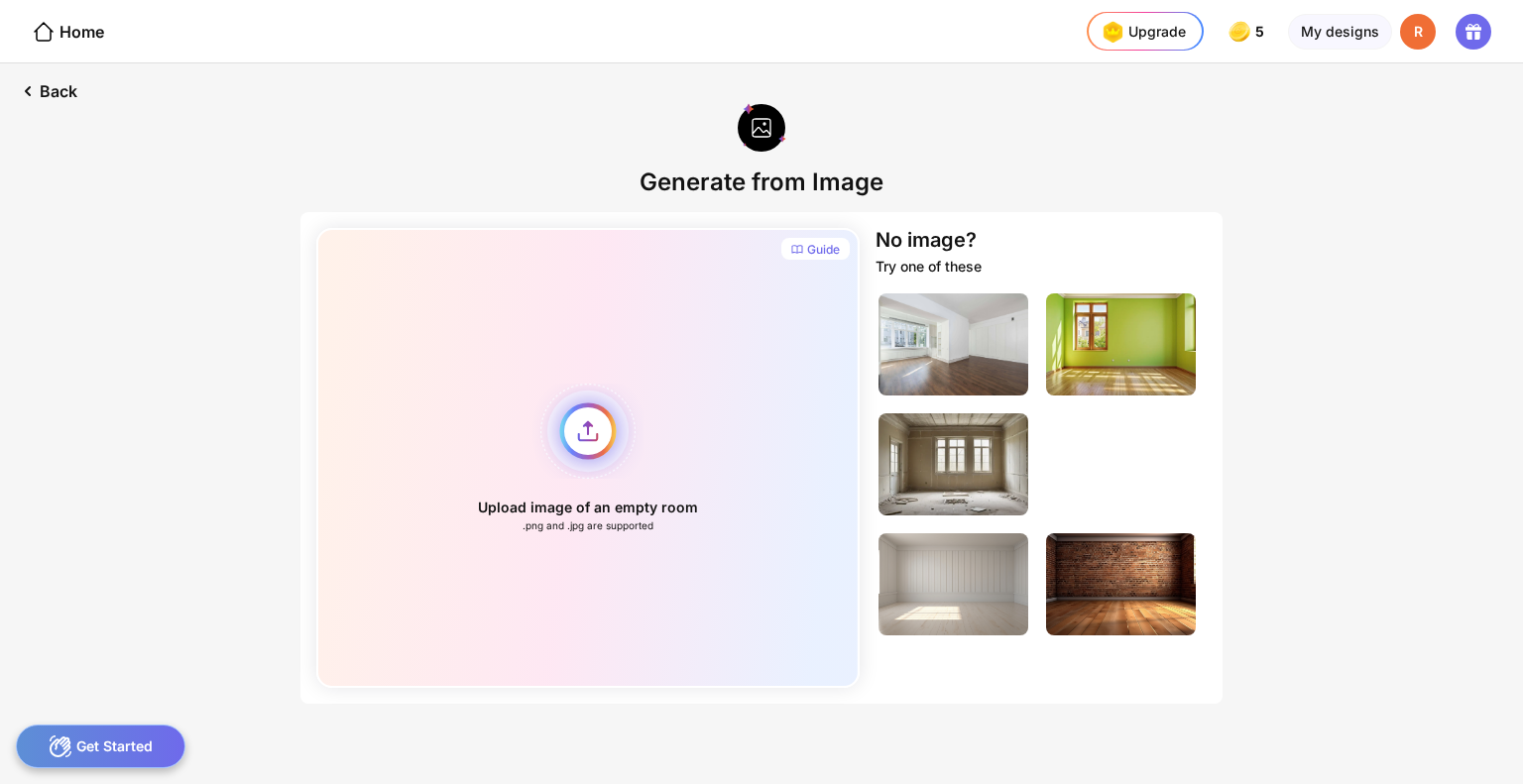 click on "Upload image of an empty room .png and .jpg are supported" at bounding box center [588, 458] 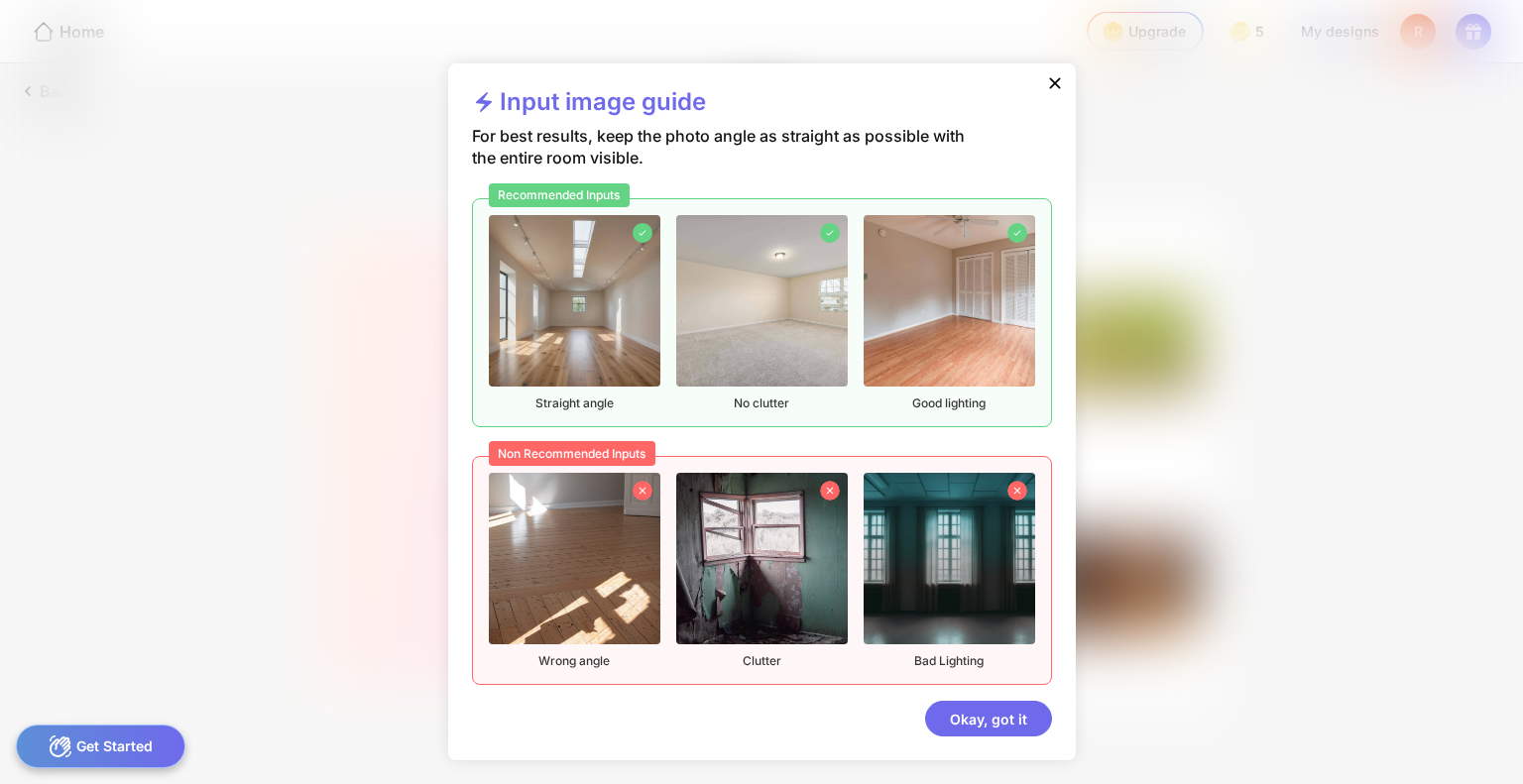 click at bounding box center (762, 300) 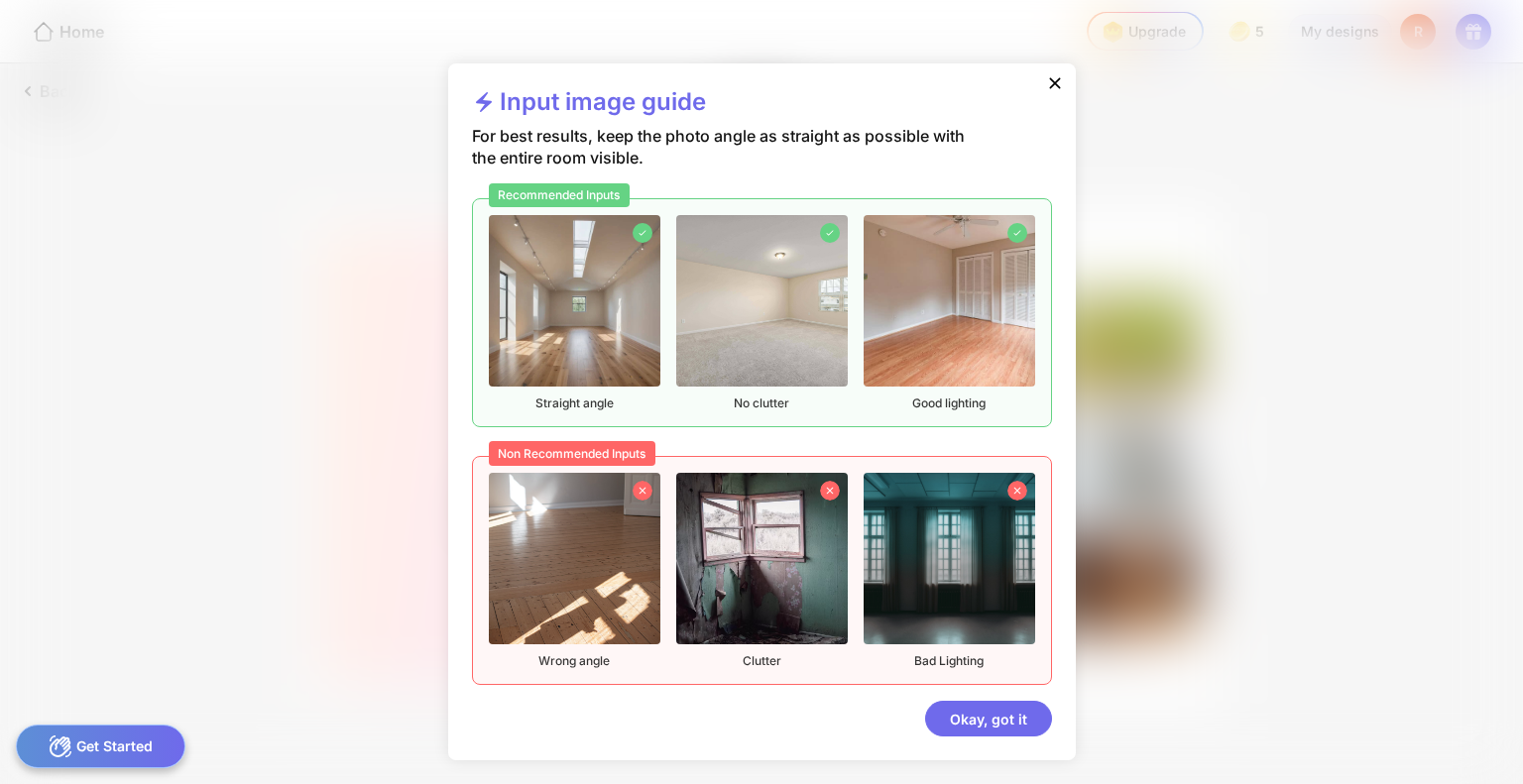 click on "No clutter" 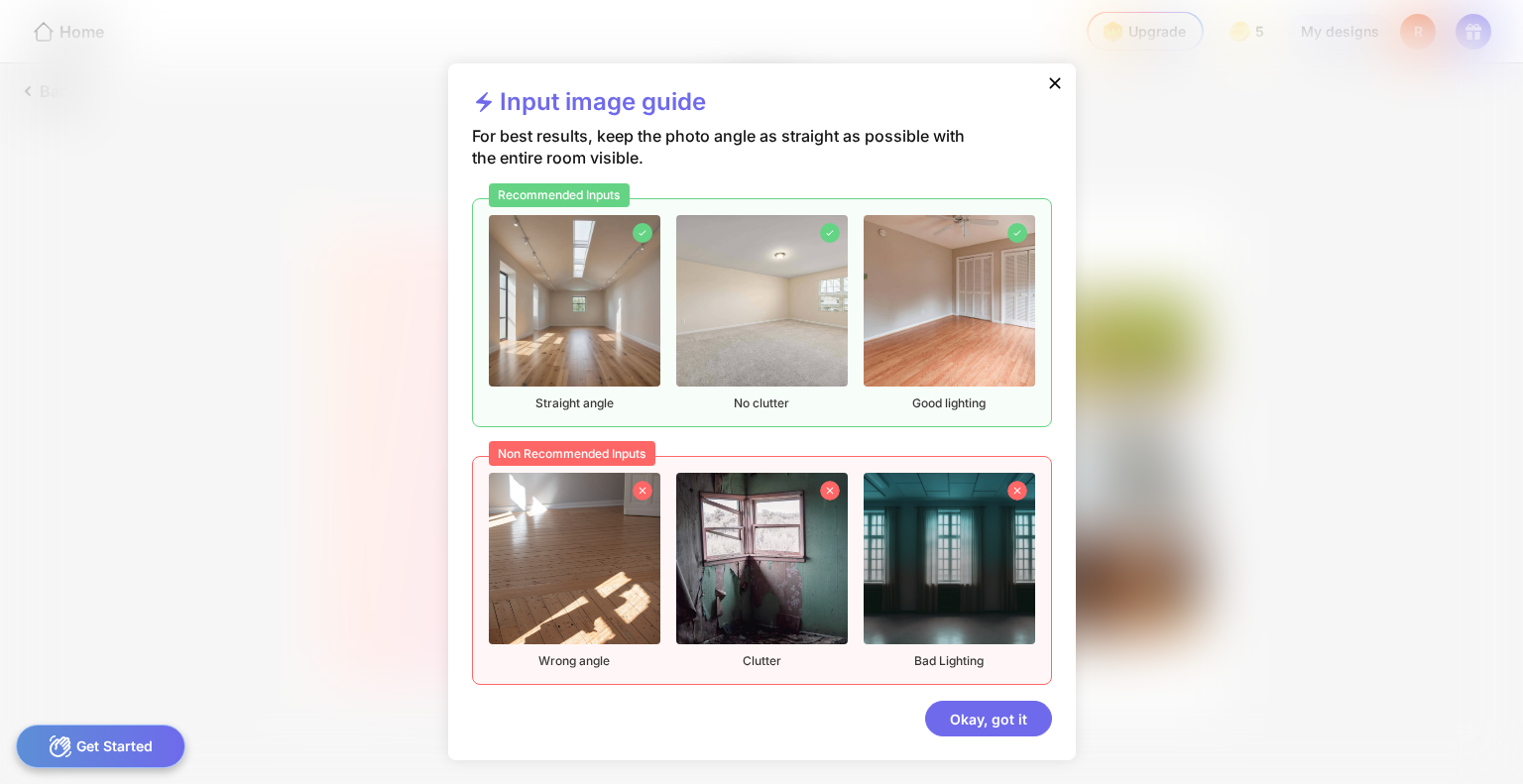click at bounding box center (762, 300) 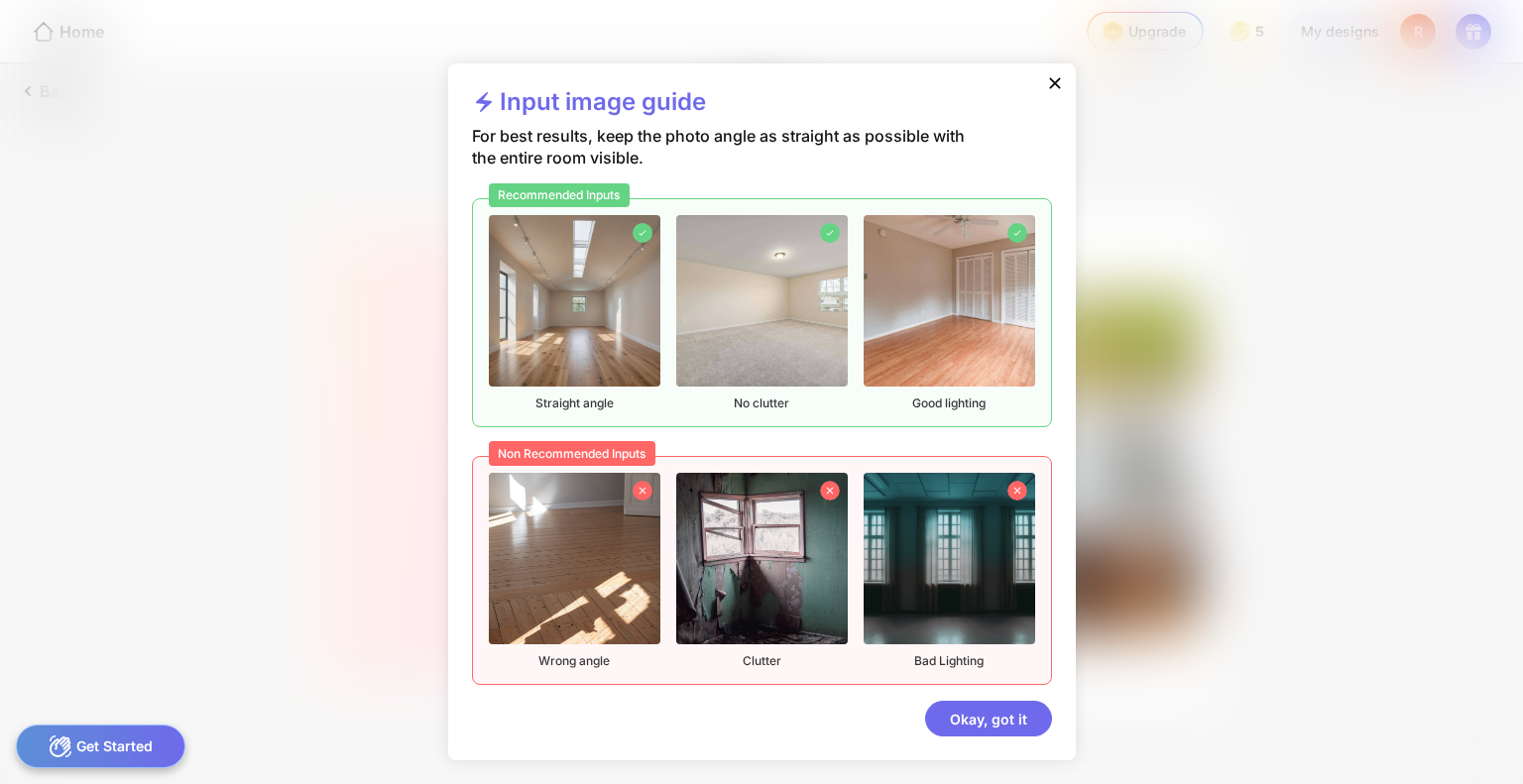 click 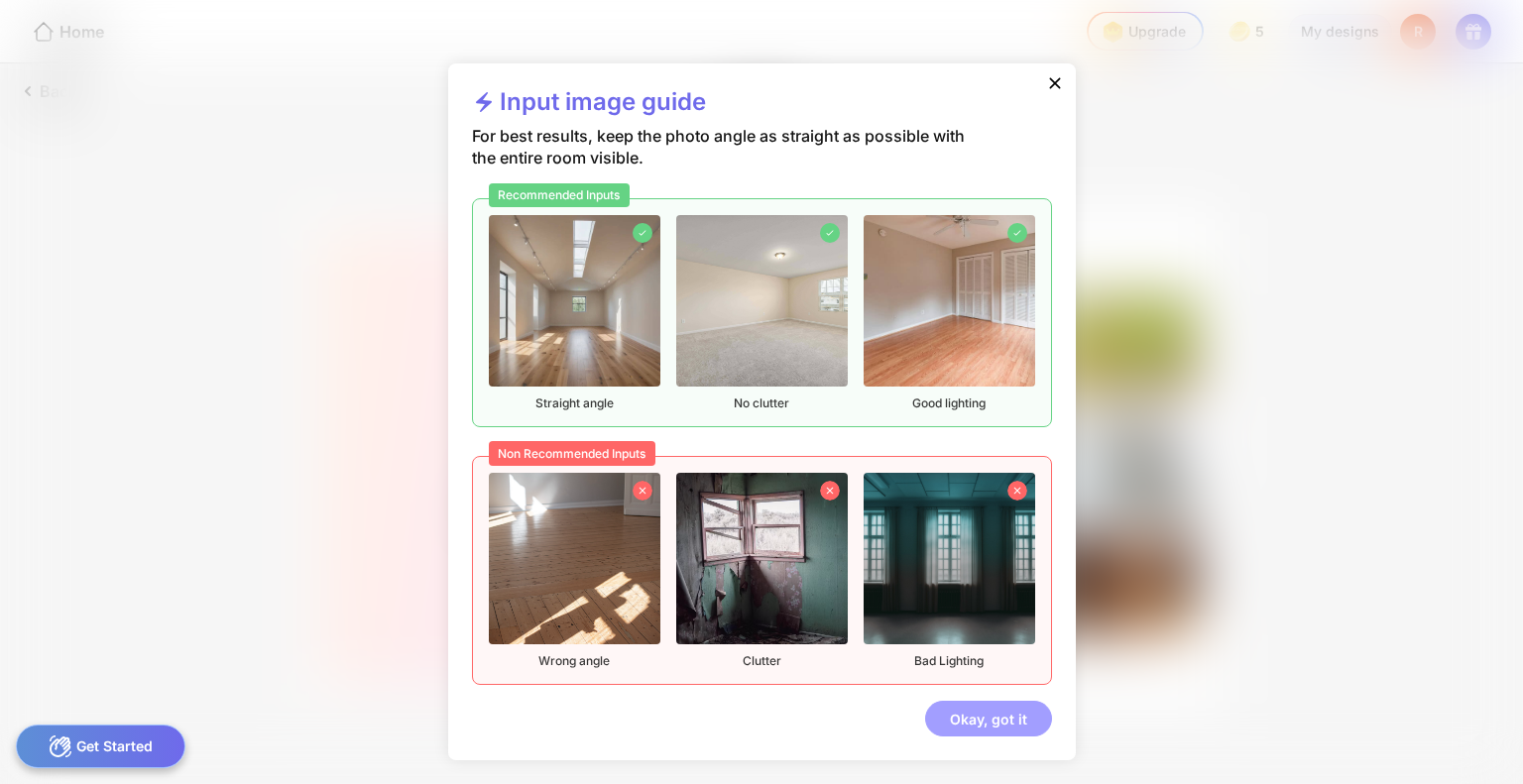 click on "Okay, got it" at bounding box center [989, 719] 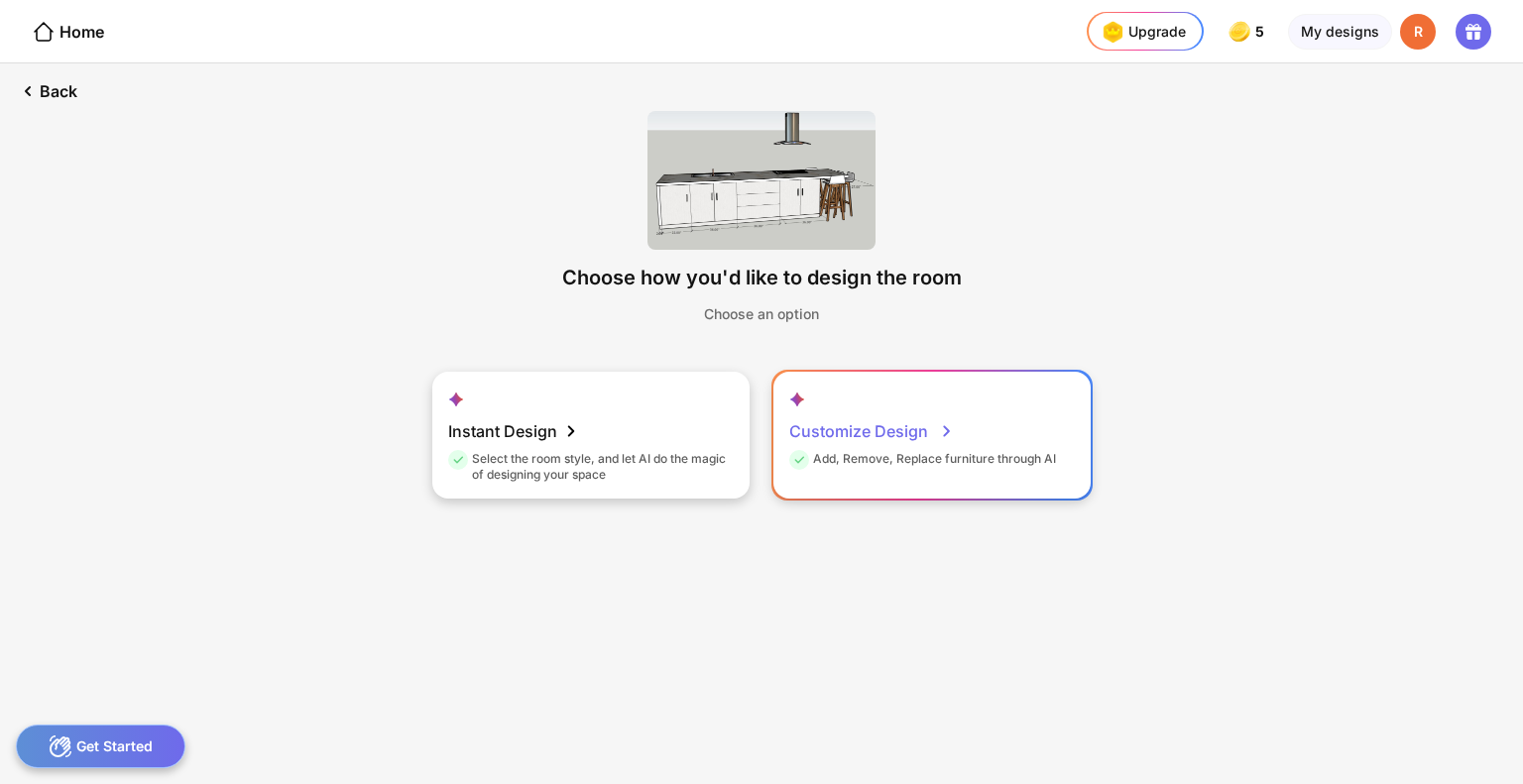click on "Customize Design   Add, Remove, Replace furniture through AI" at bounding box center [932, 435] 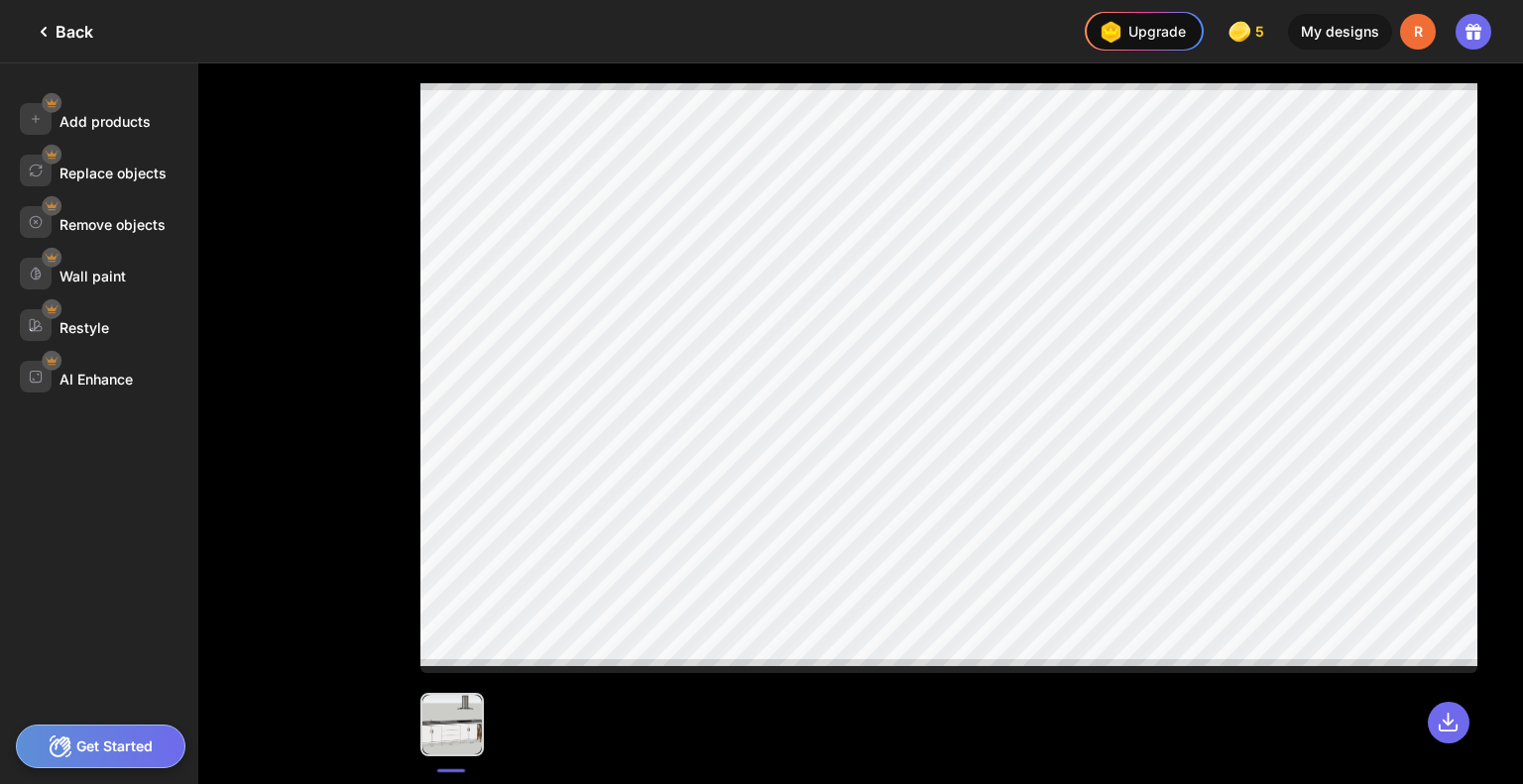 click on "Get Started" at bounding box center (100, 746) 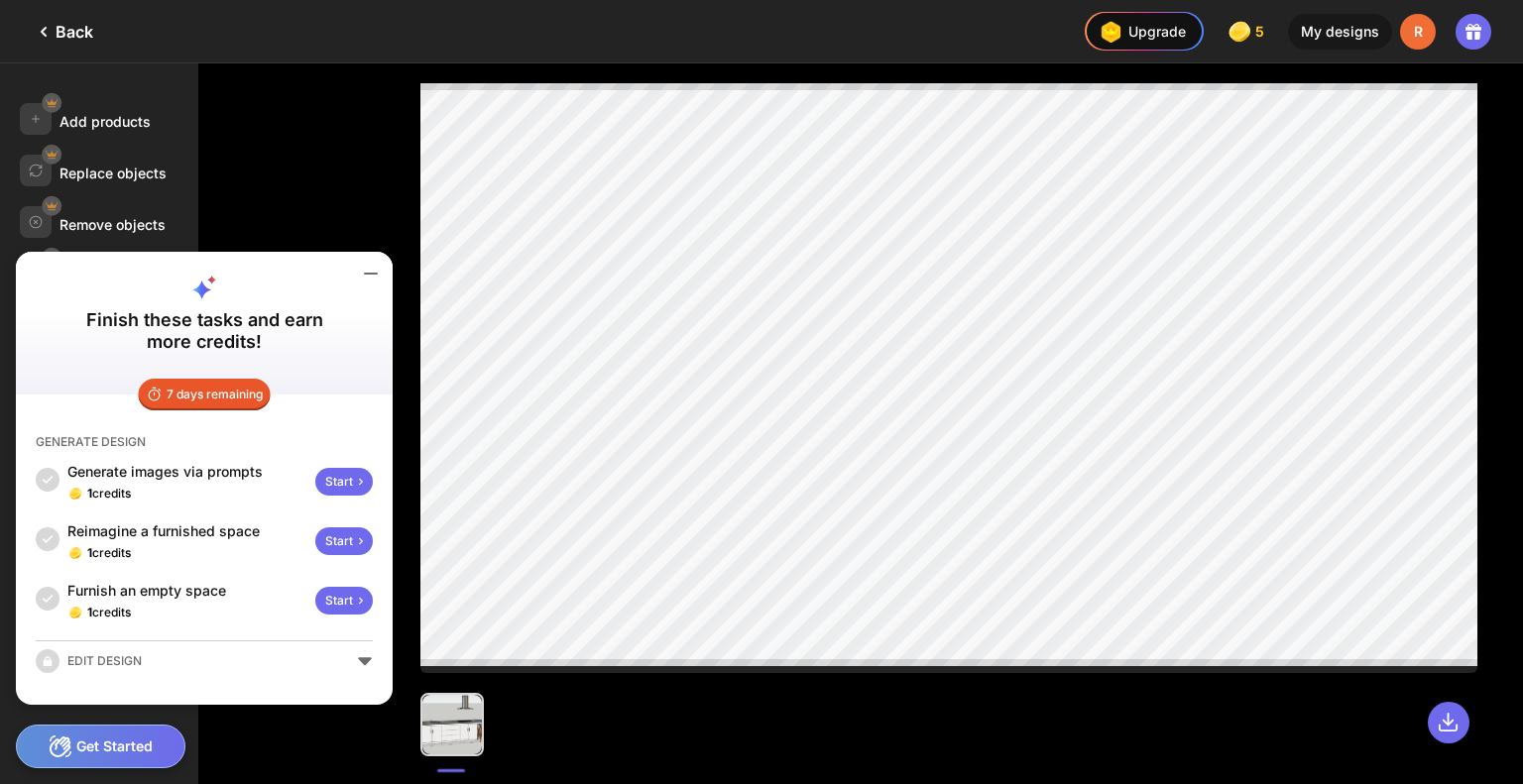 click on "Start" at bounding box center [344, 482] 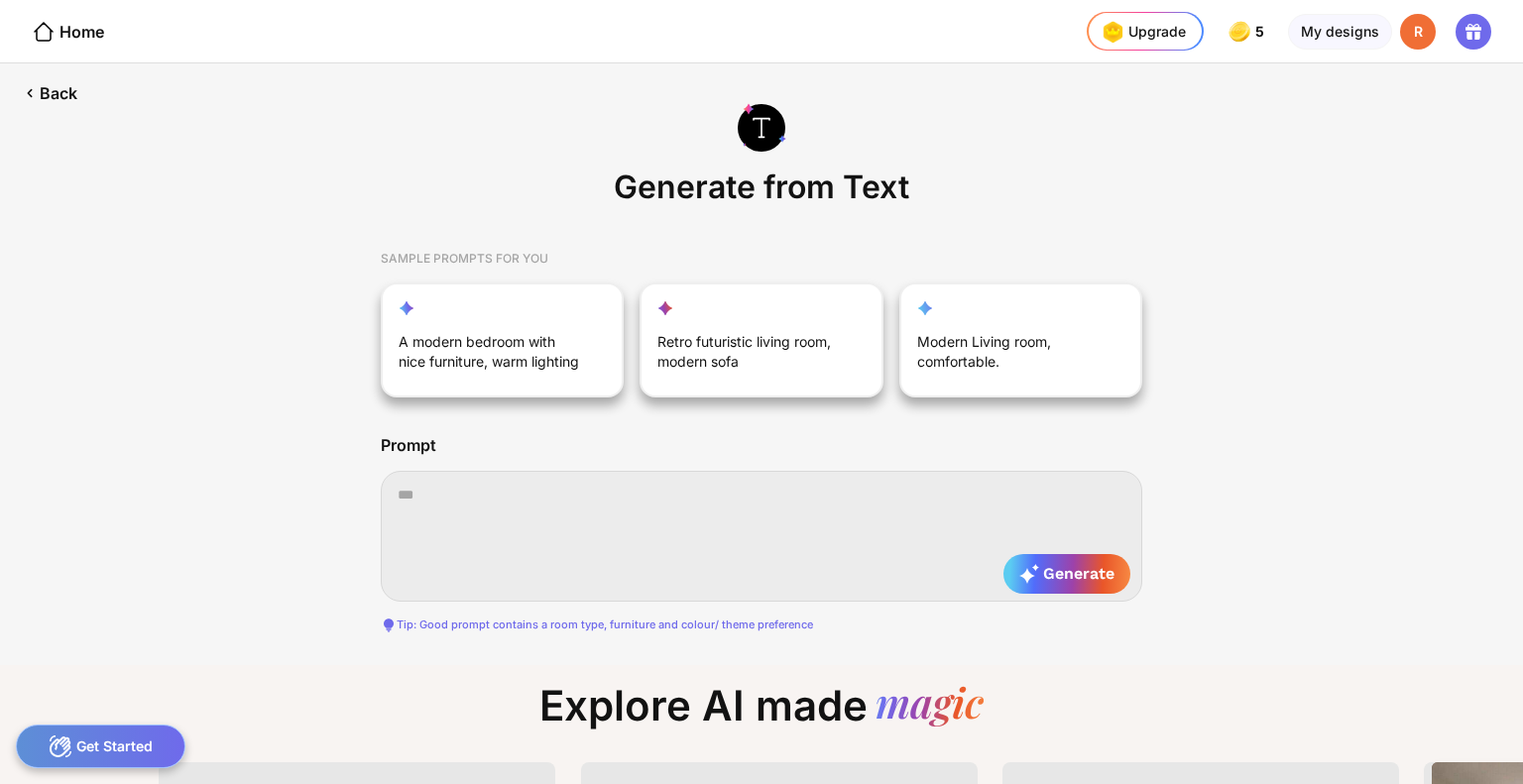scroll, scrollTop: 0, scrollLeft: 14, axis: horizontal 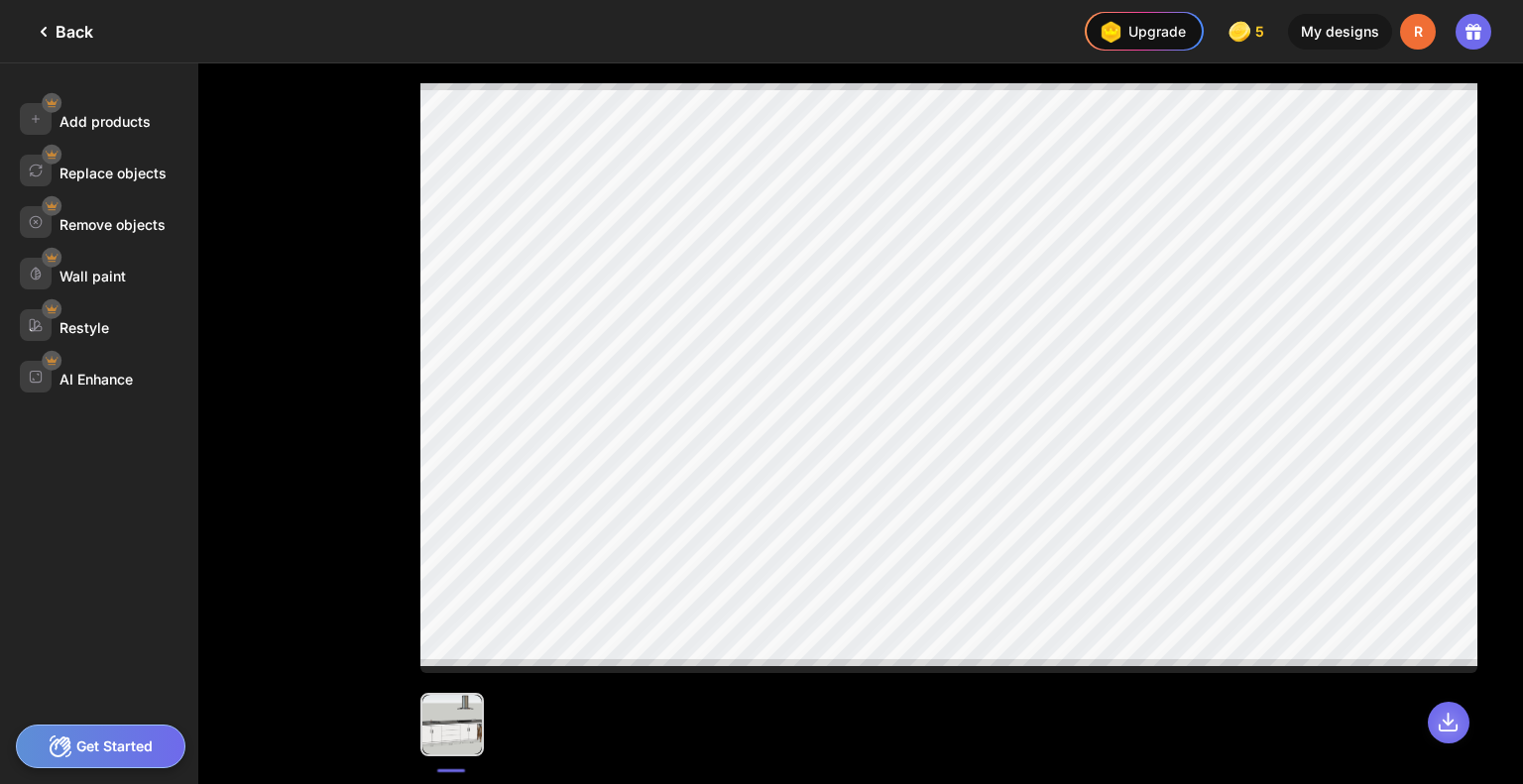 click 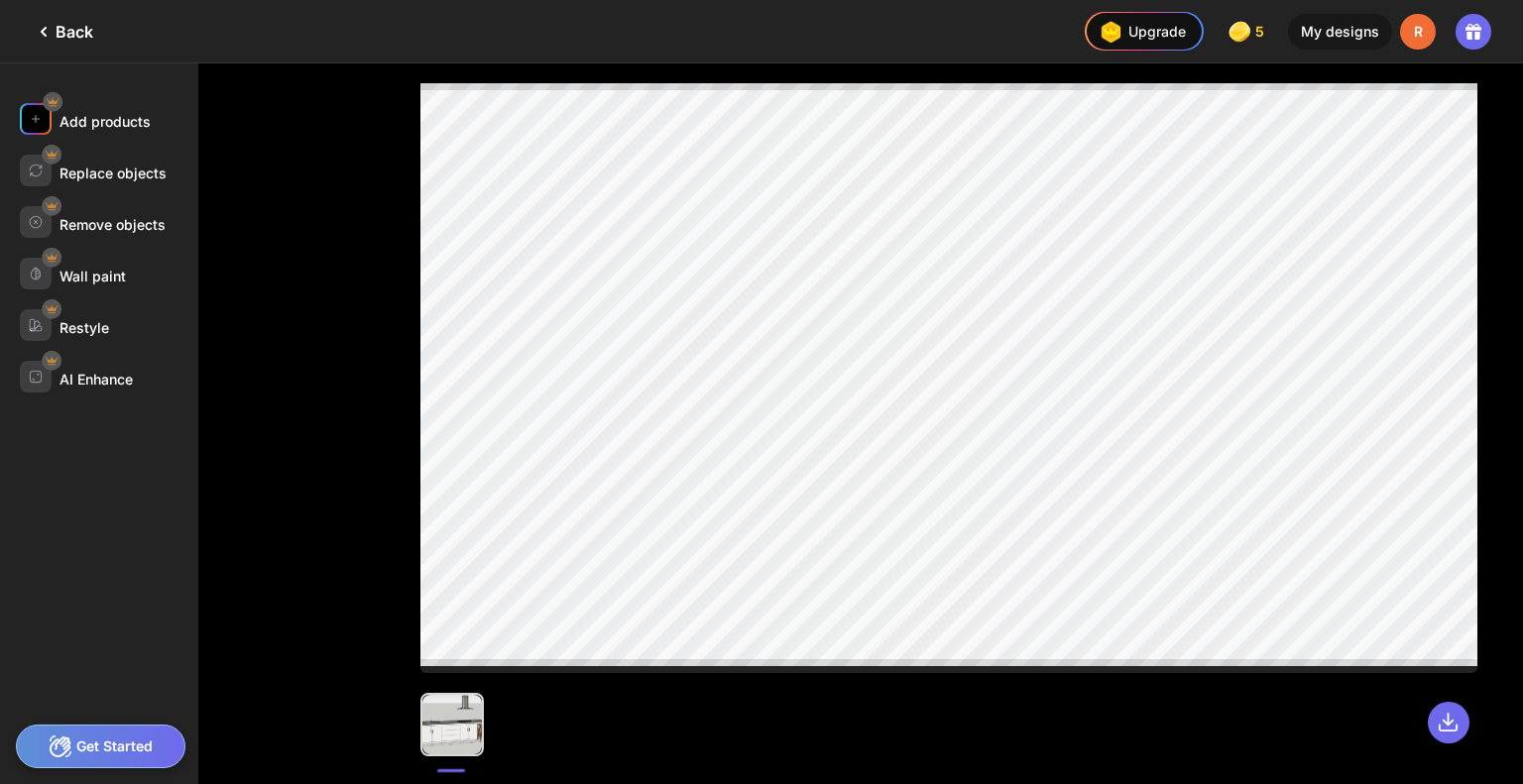 click on "Add products" at bounding box center (105, 121) 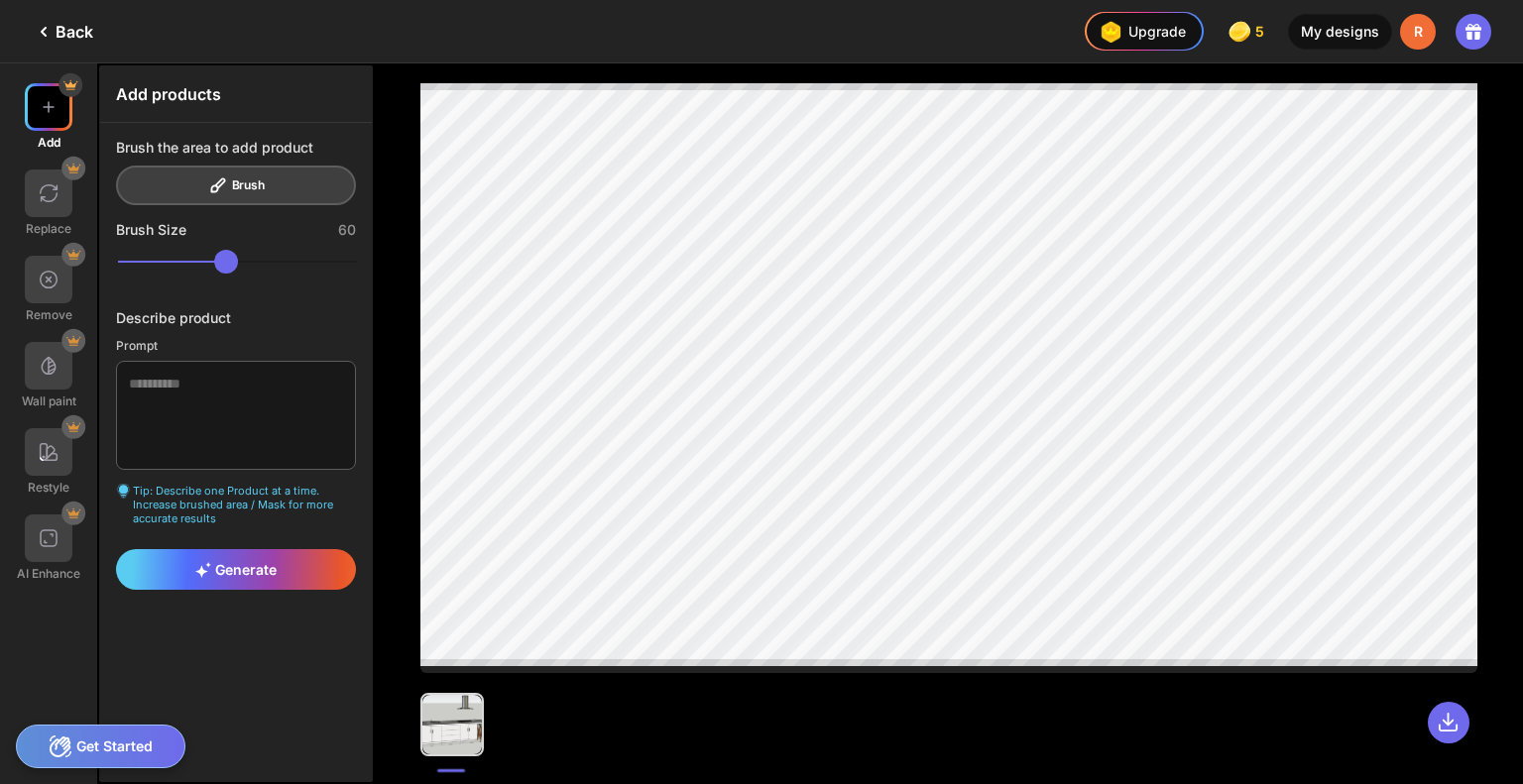 click on "My designs" 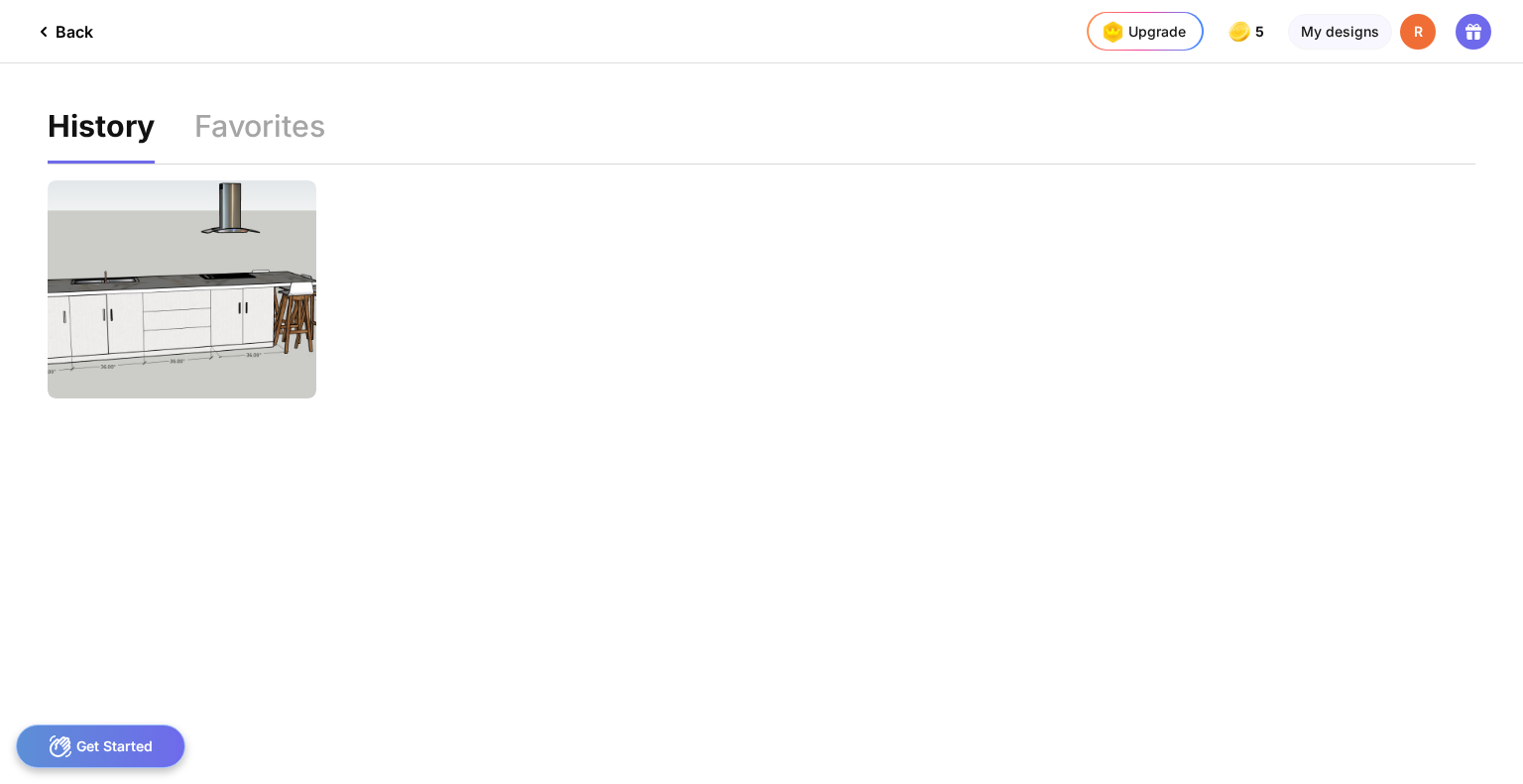 click on "My designs" 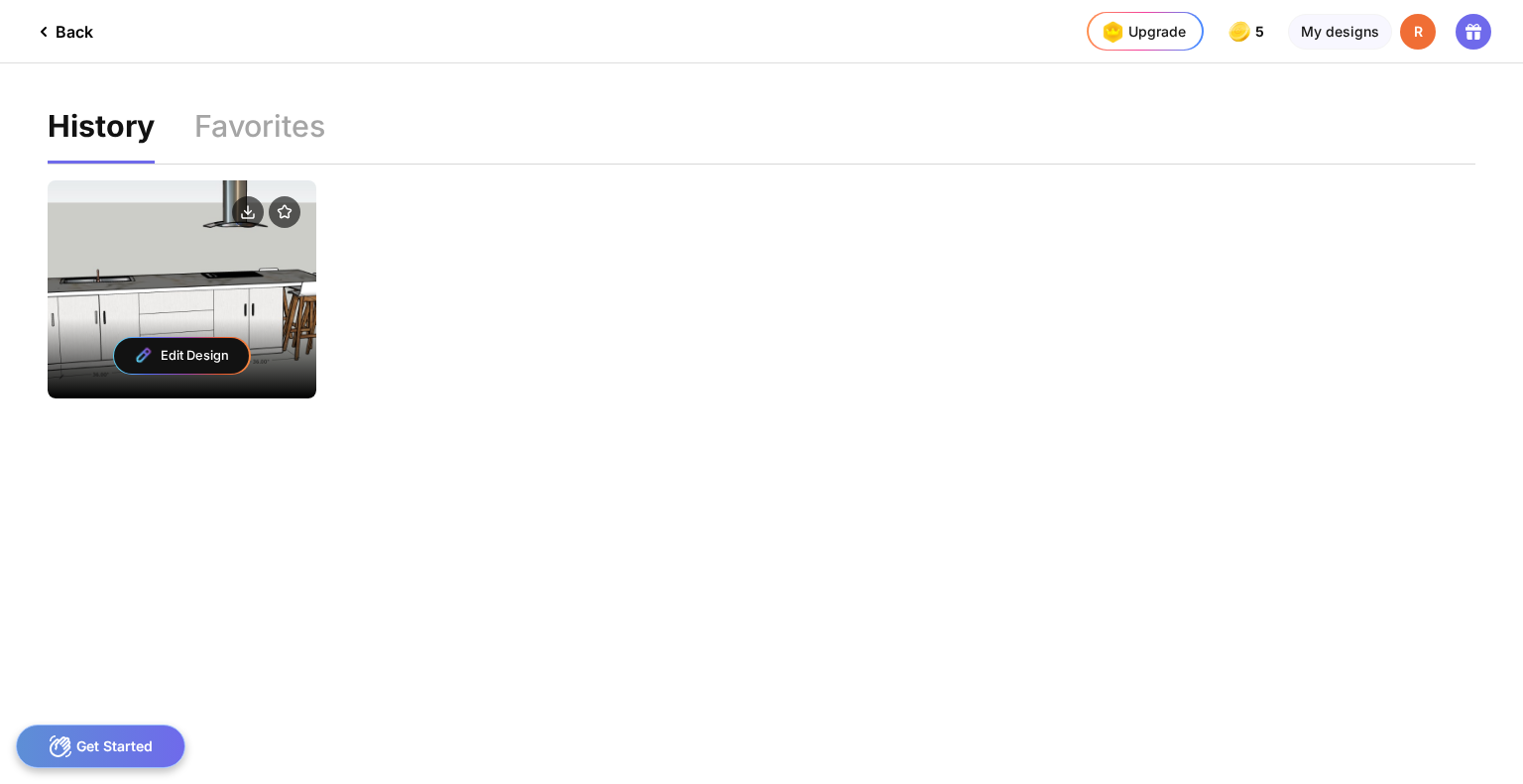 click on "Edit Design" at bounding box center (181, 289) 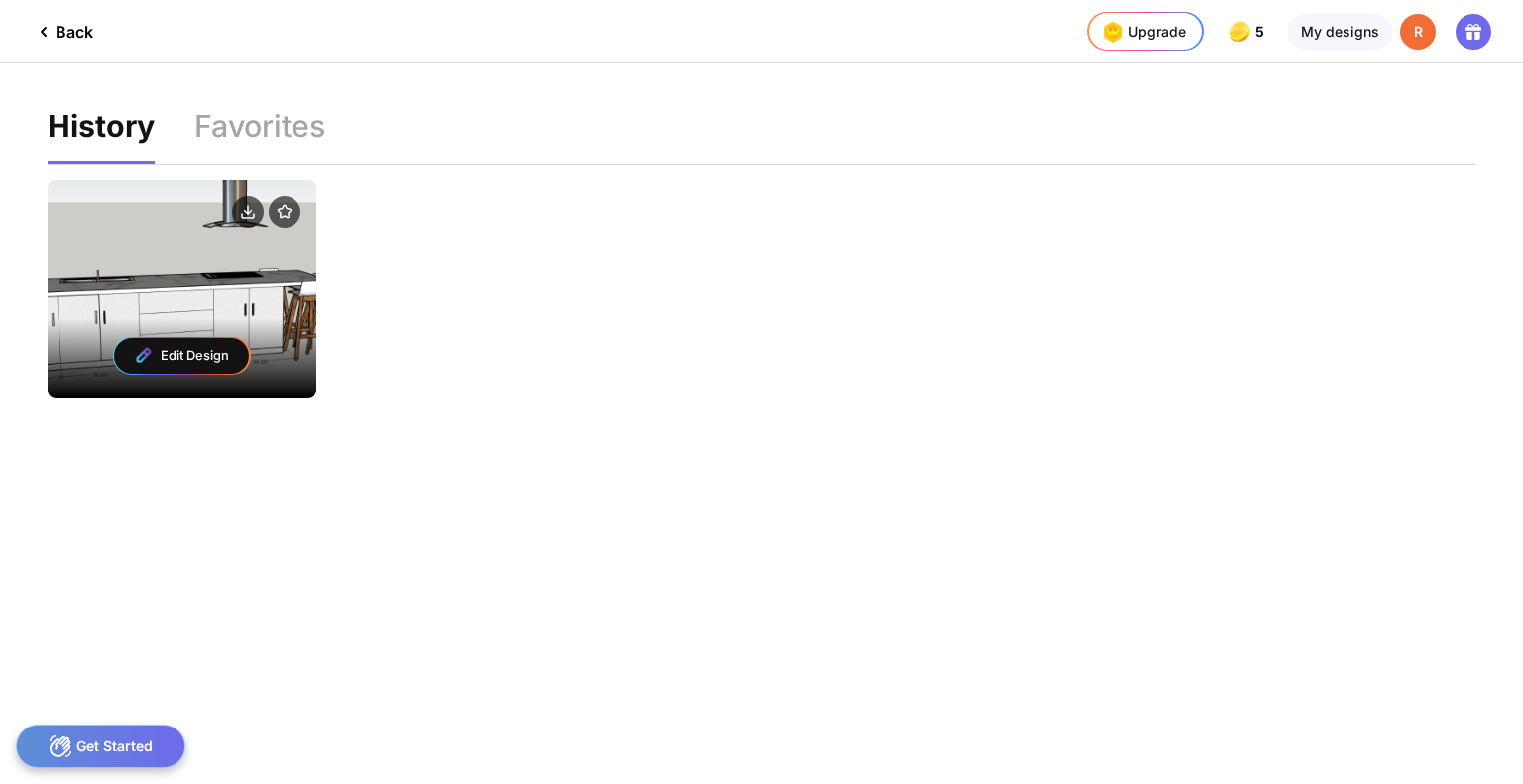 click on "Edit Design" at bounding box center [181, 356] 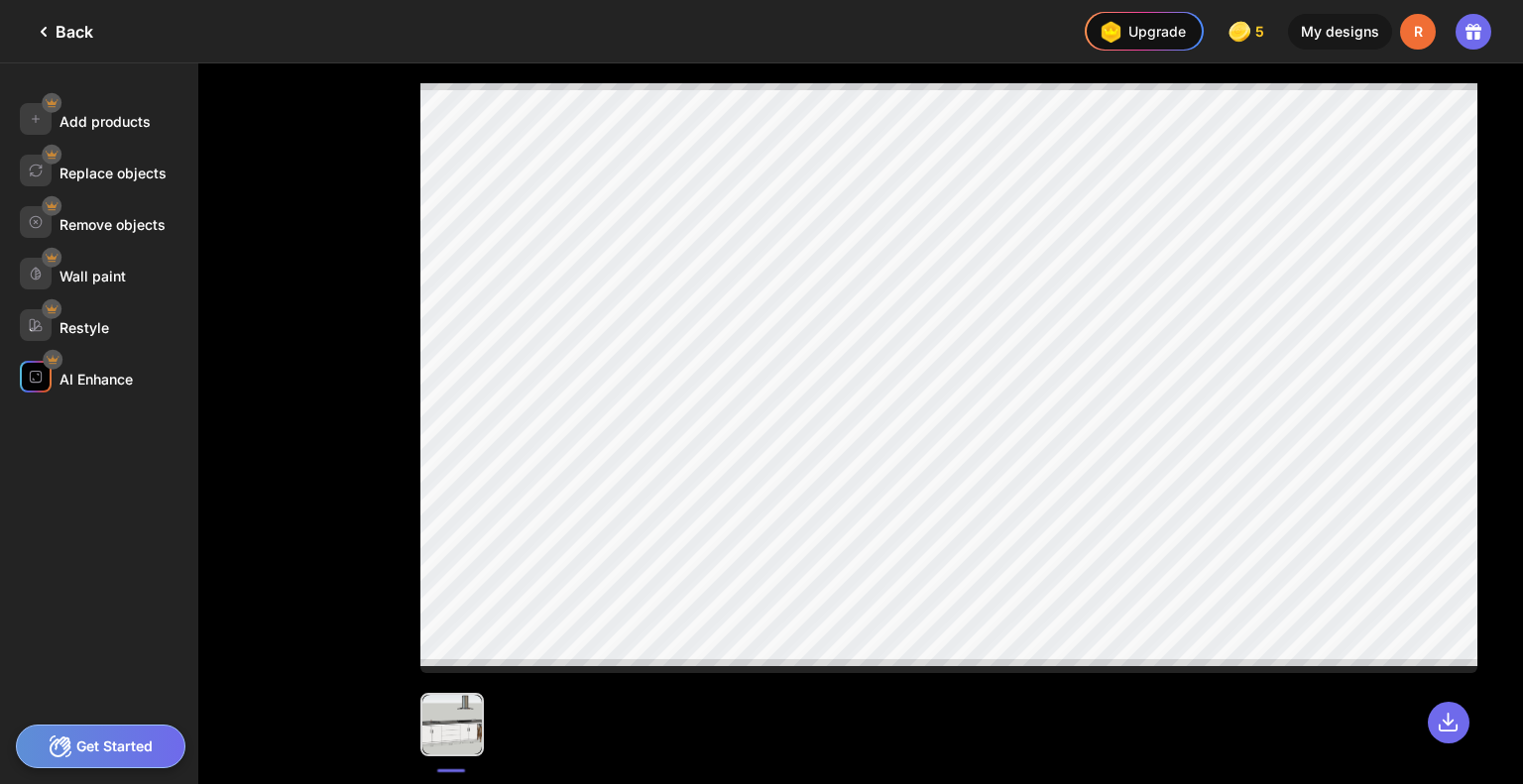 click on "AI Enhance" at bounding box center (96, 379) 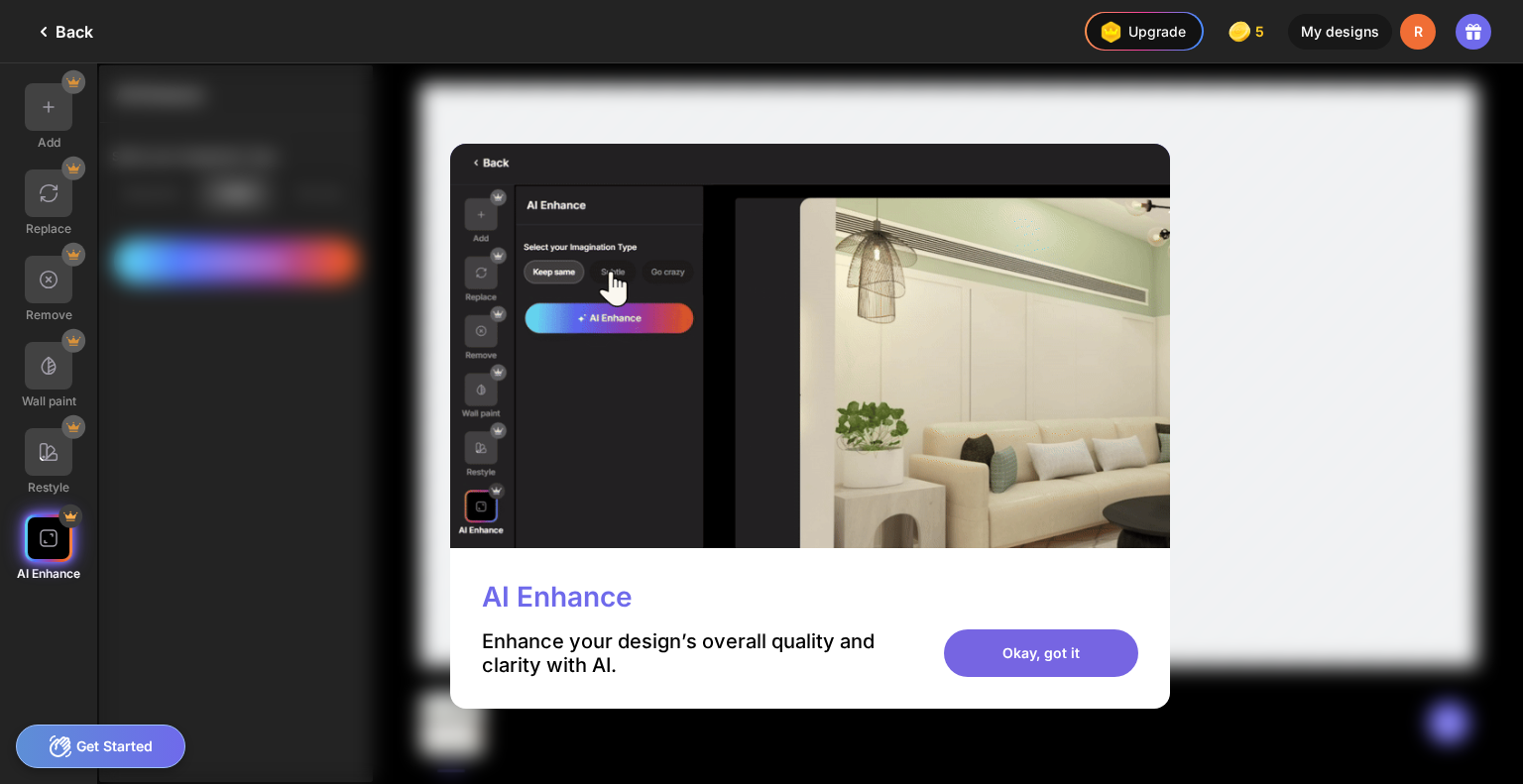 click on "Okay, got it" at bounding box center (1041, 653) 